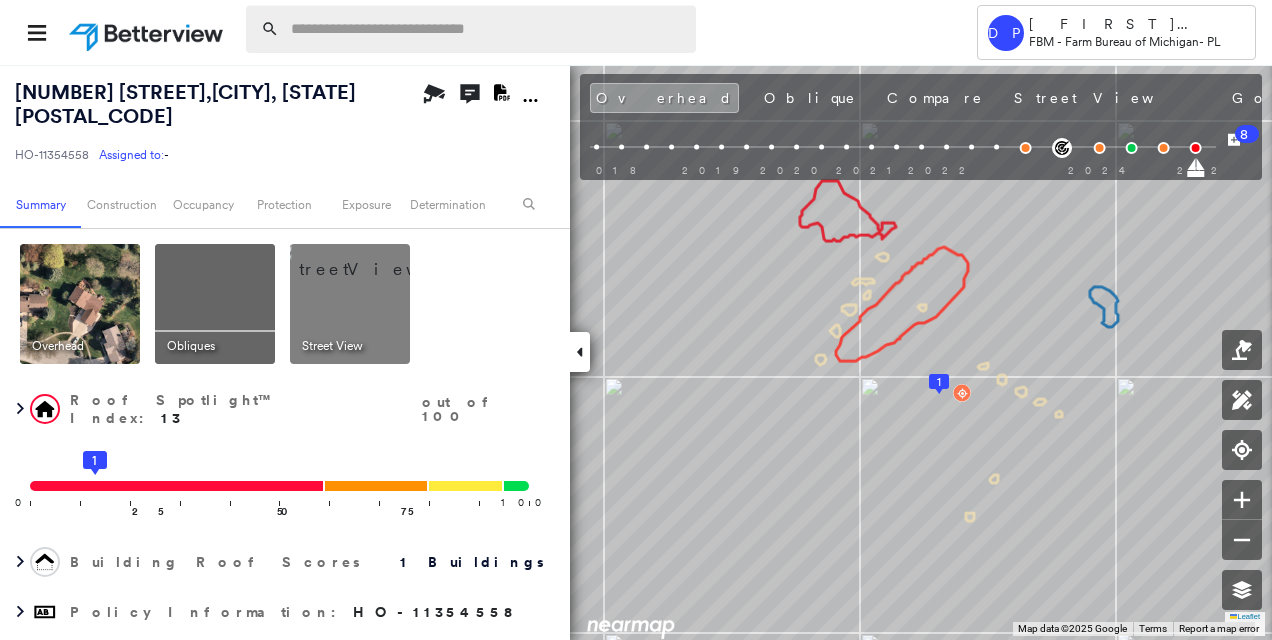 scroll, scrollTop: 0, scrollLeft: 0, axis: both 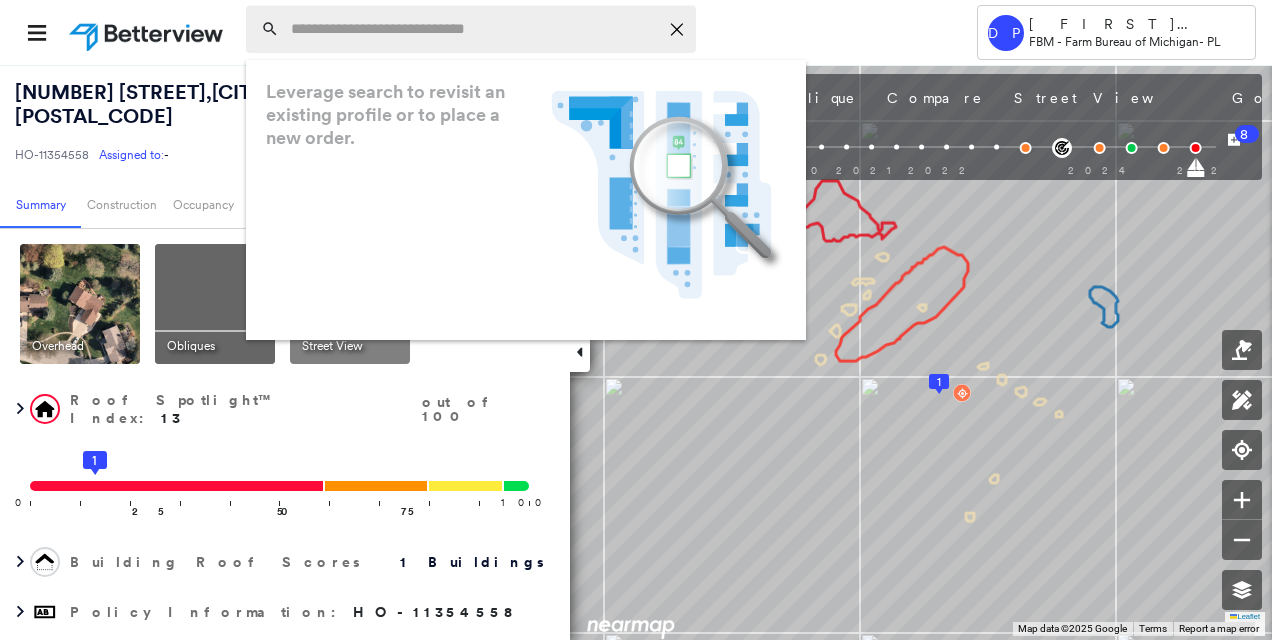 paste on "**********" 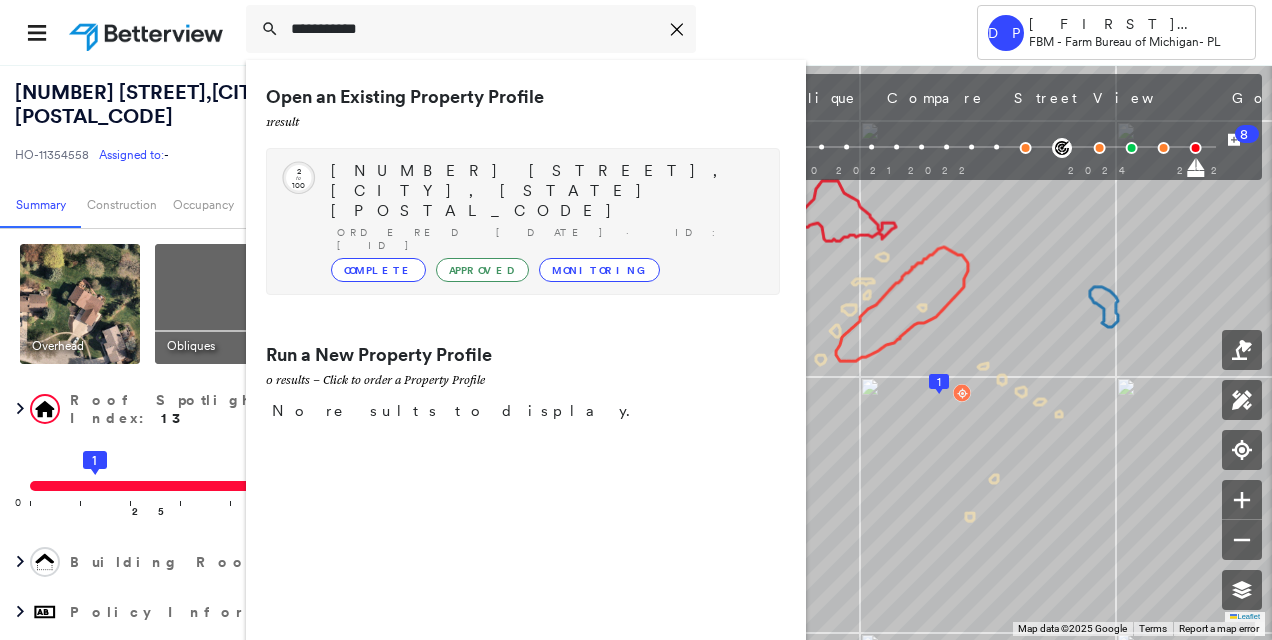type on "**********" 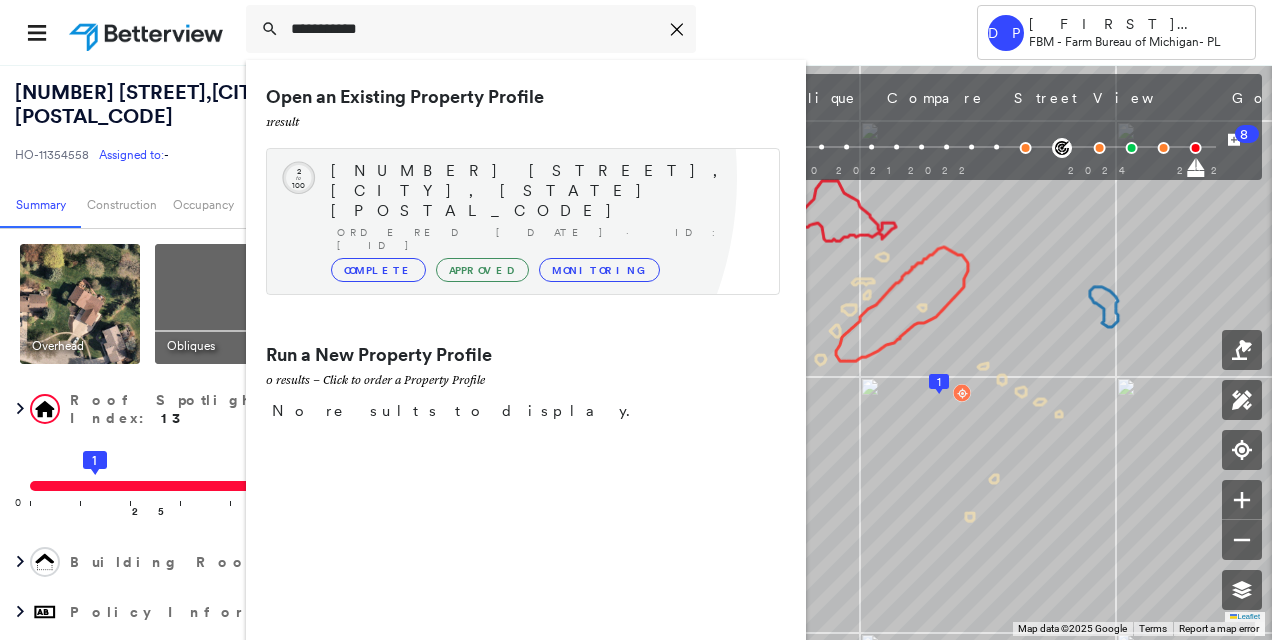 click on "[NUMBER] [STREET], [CITY], [STATE] [POSTAL_CODE]" at bounding box center (545, 191) 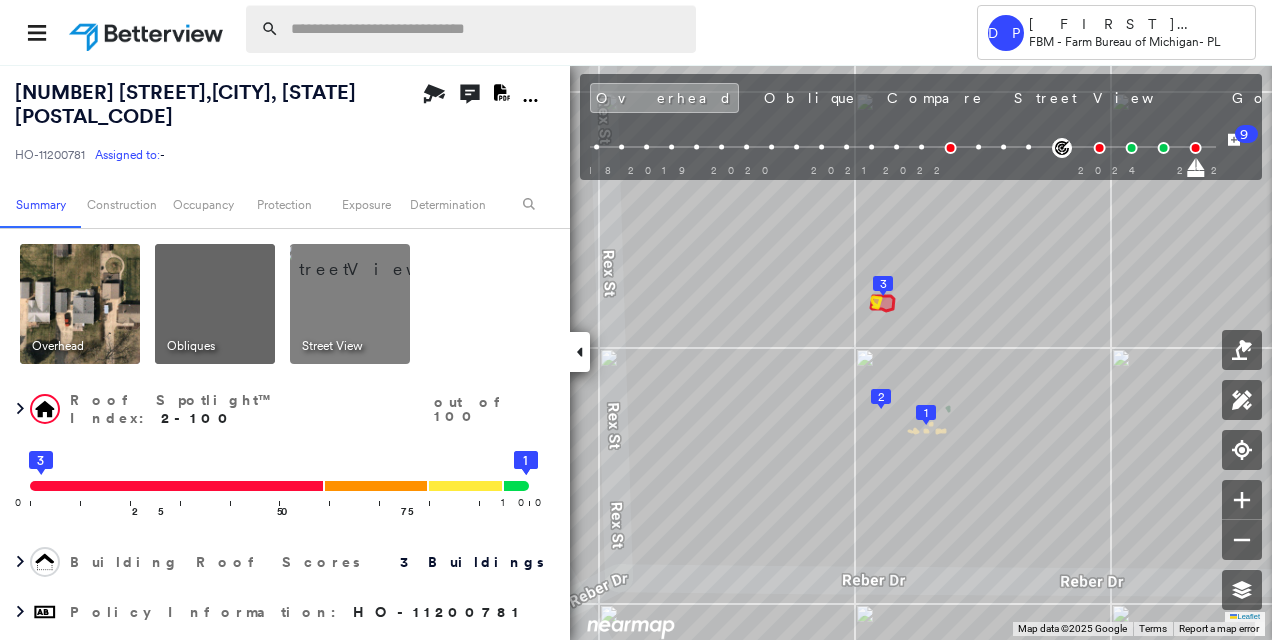 click at bounding box center [487, 29] 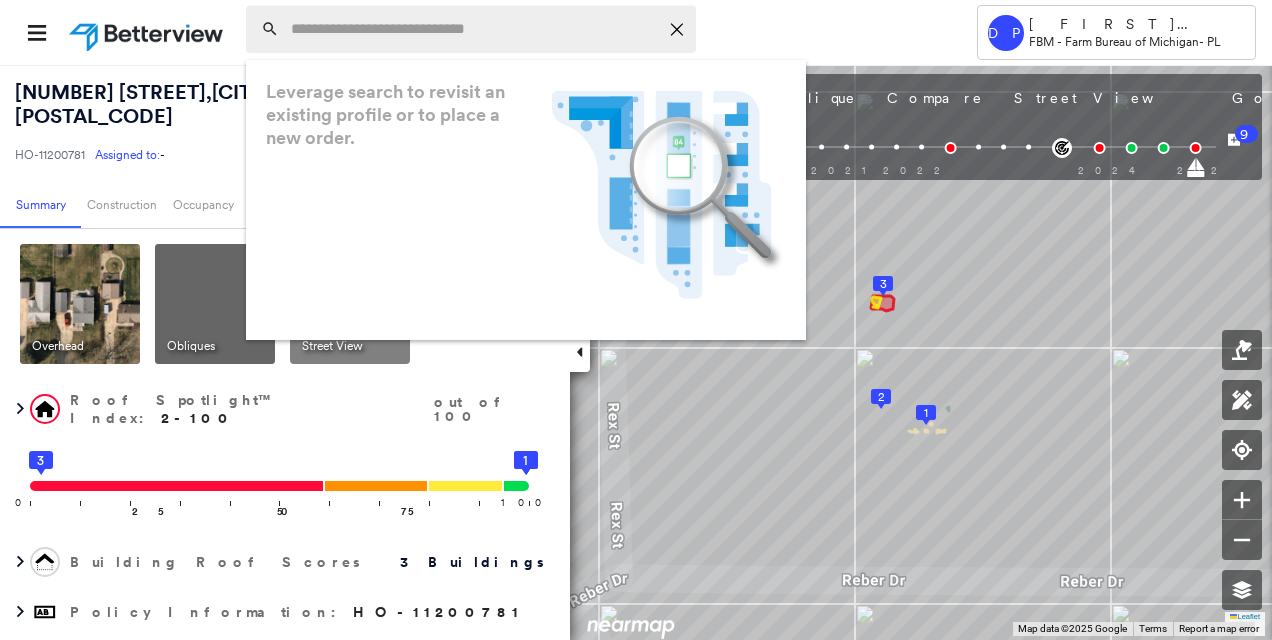 paste on "**********" 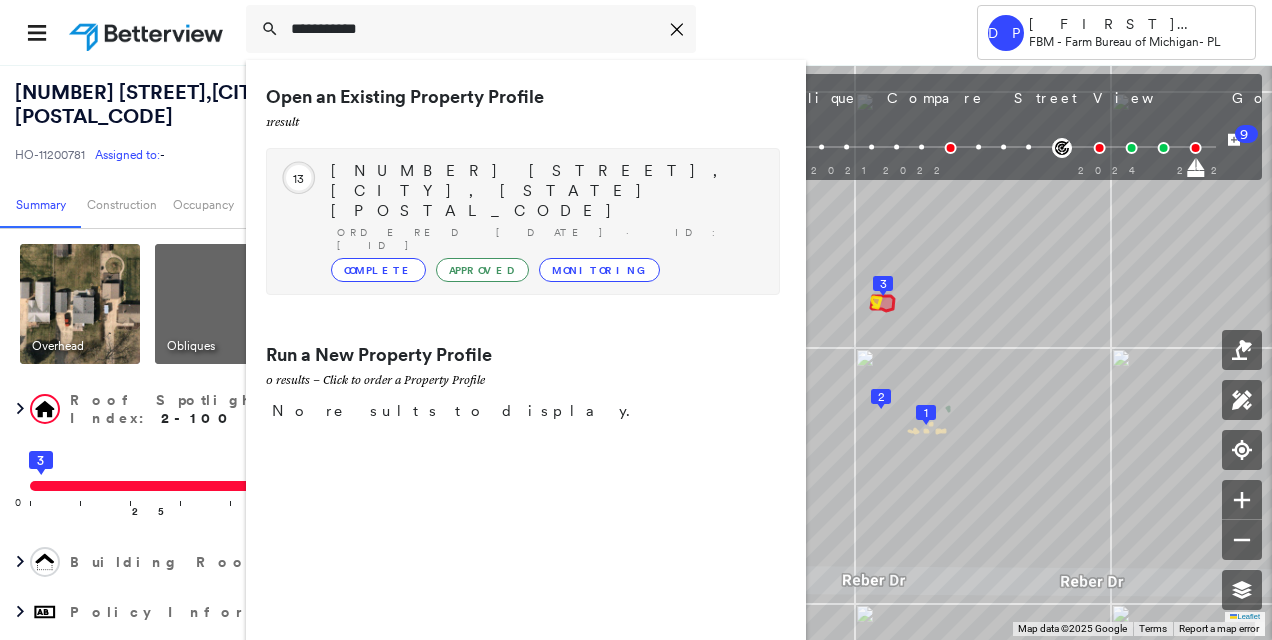 type on "**********" 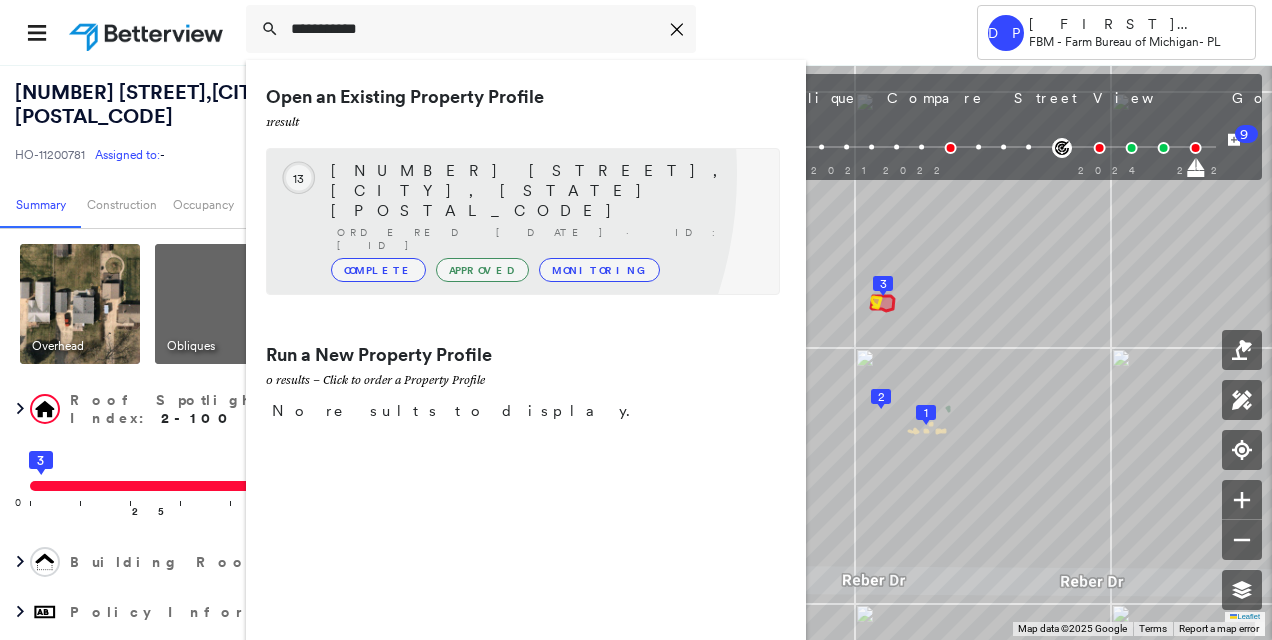 click on "[NUMBER] [STREET], [CITY], [STATE] [POSTAL_CODE]" at bounding box center (545, 191) 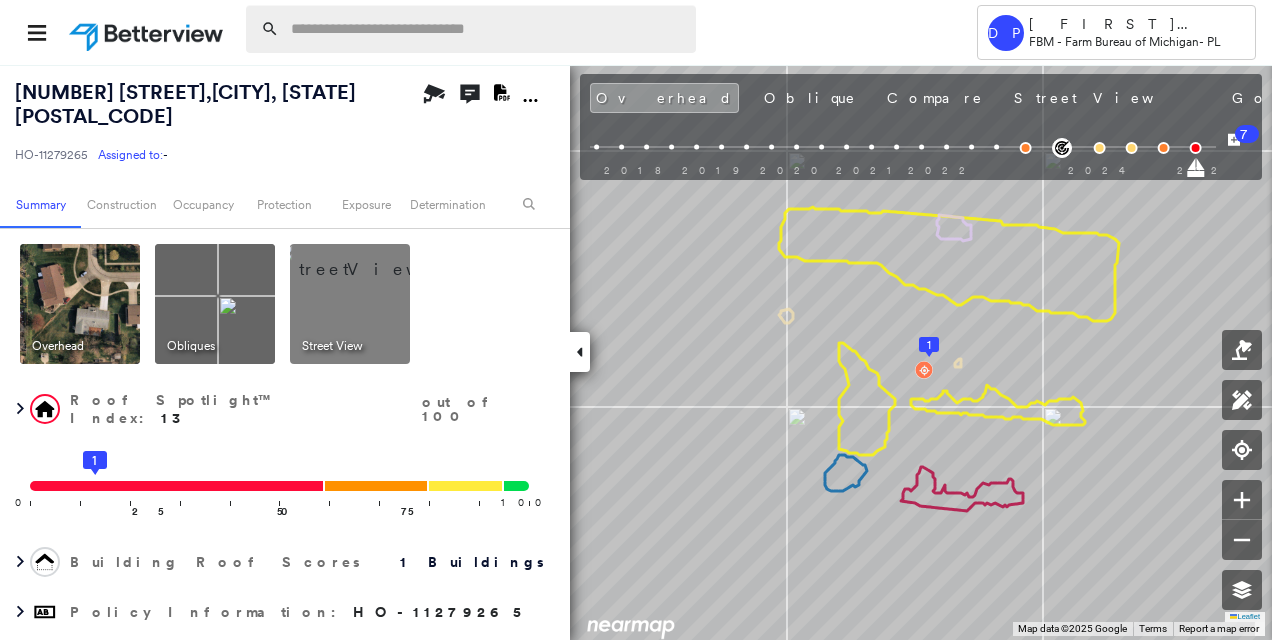 click at bounding box center [487, 29] 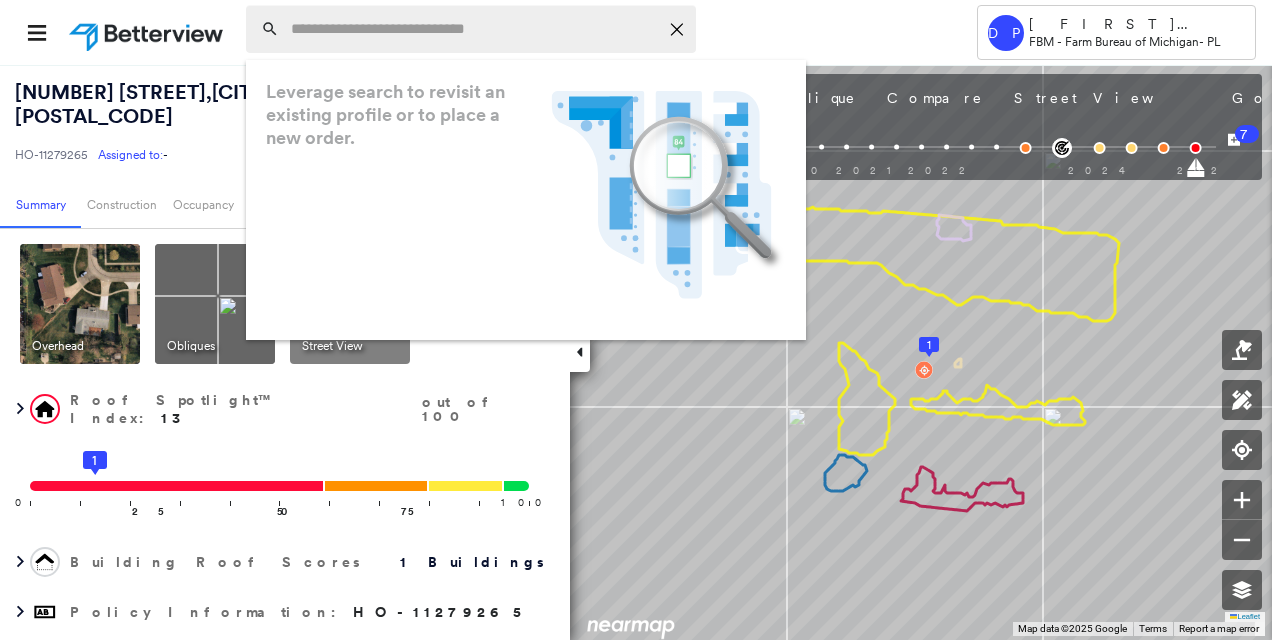 paste on "**********" 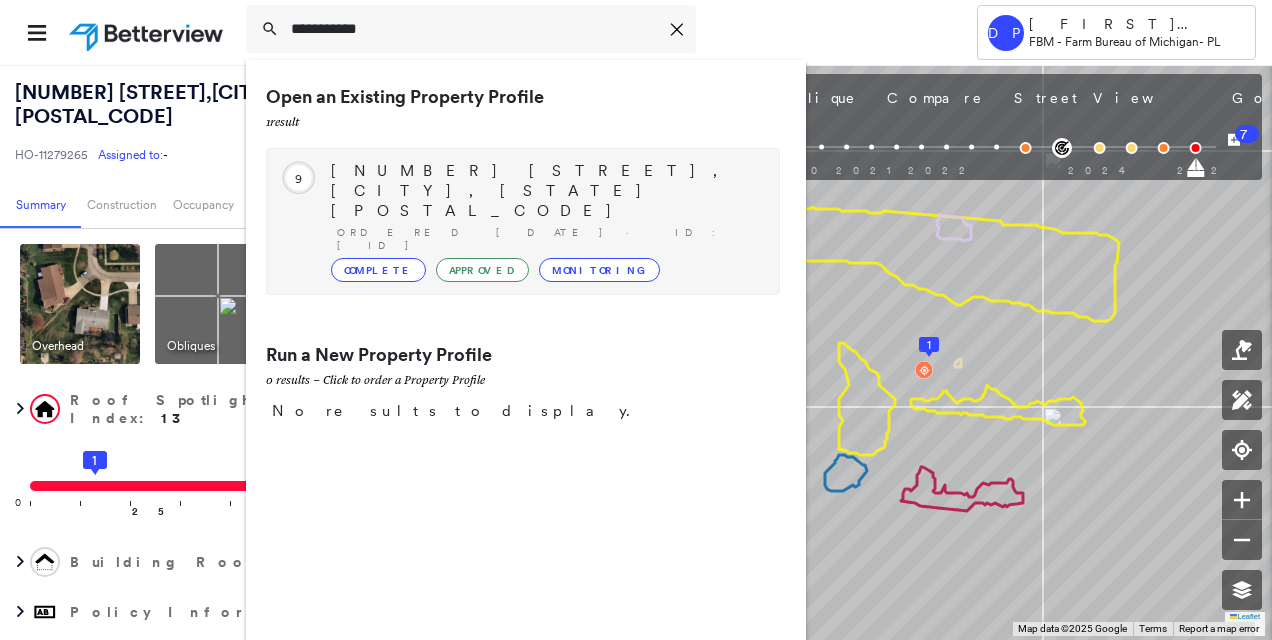 type on "**********" 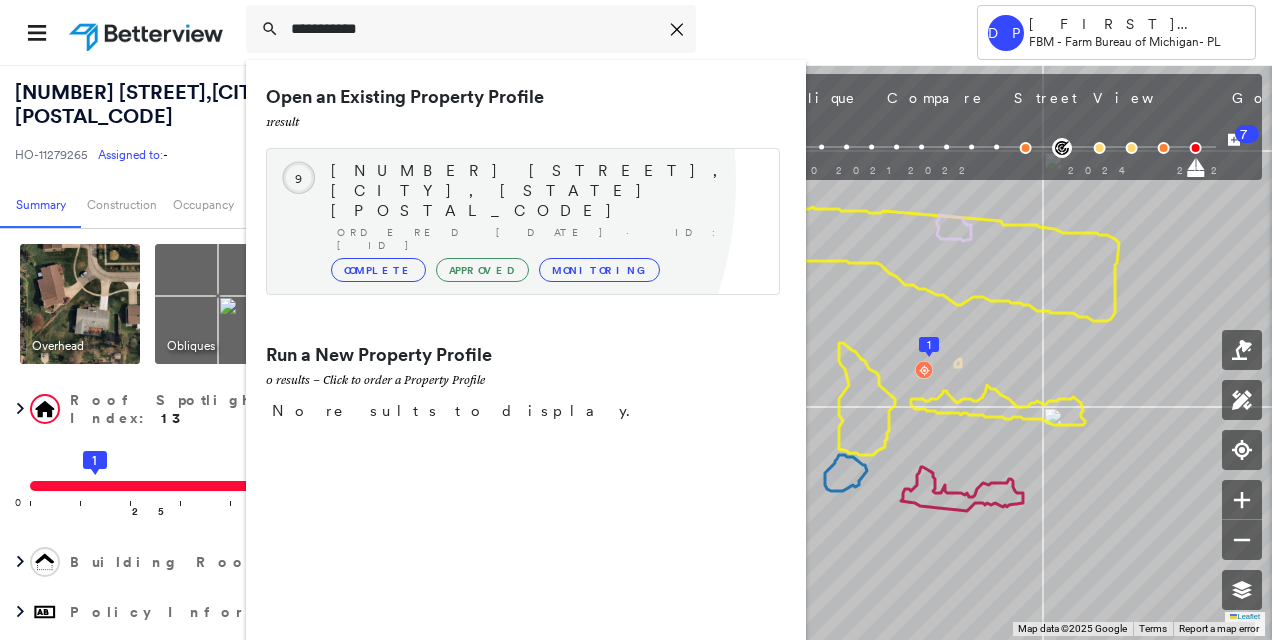 click on "[NUMBER] [STREET], [CITY], [STATE] [POSTAL_CODE] Ordered [DATE] · ID: [ID] Complete Approved Monitoring" at bounding box center [545, 221] 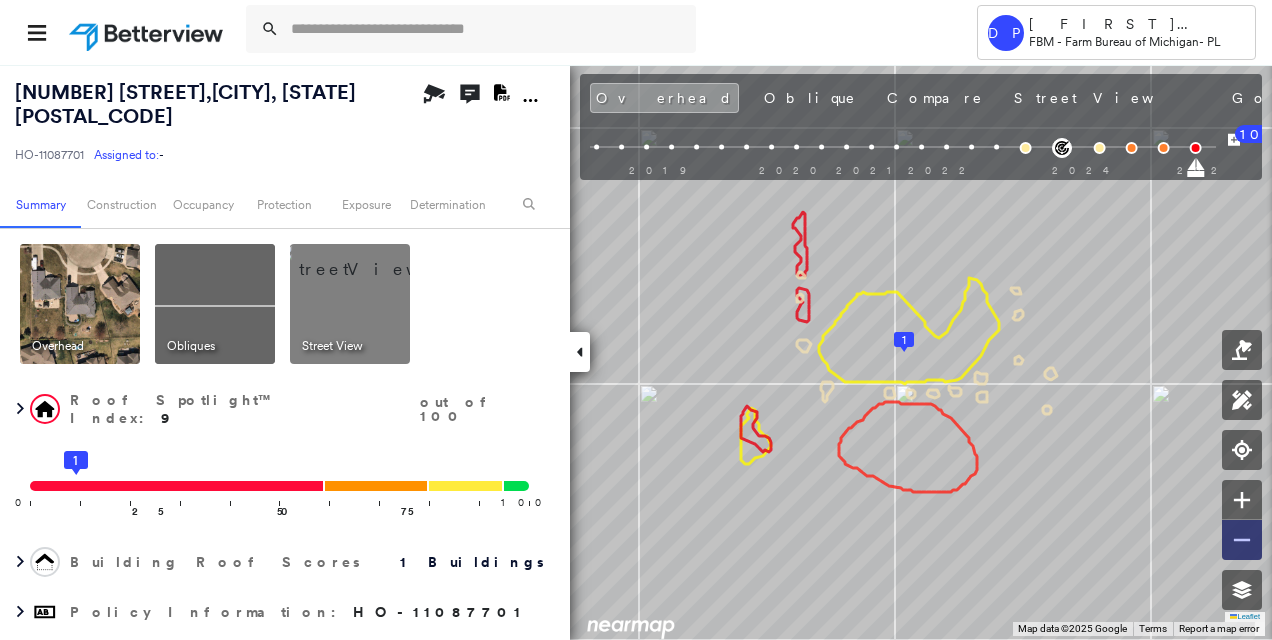 click 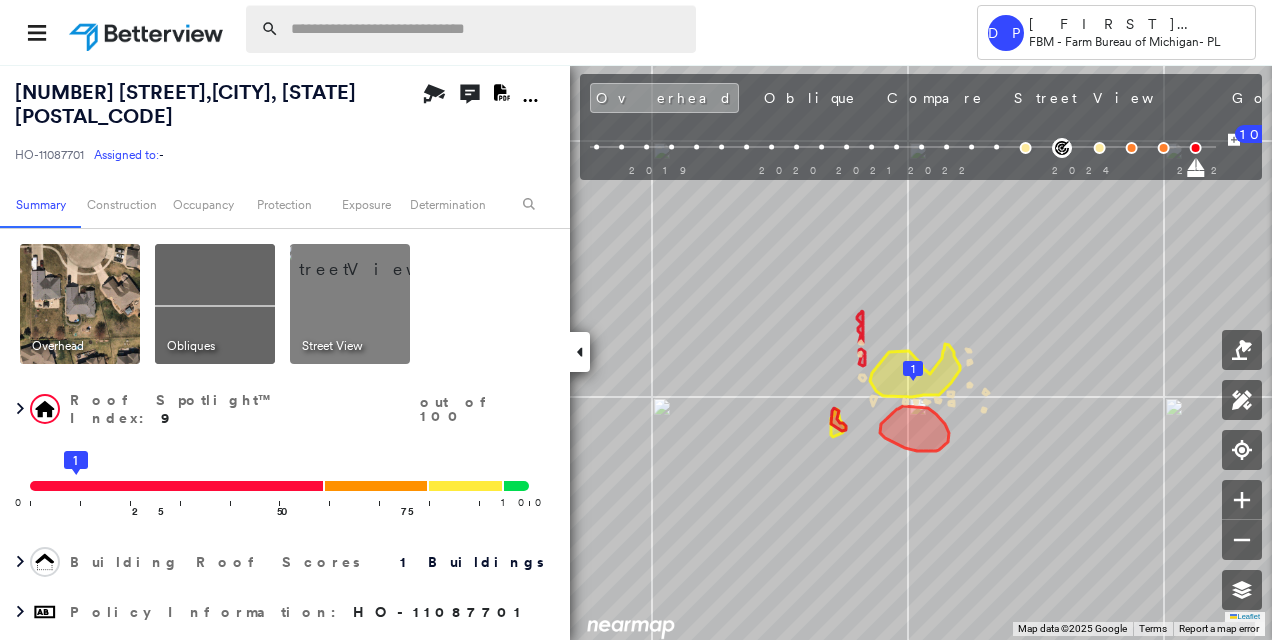 click at bounding box center (487, 29) 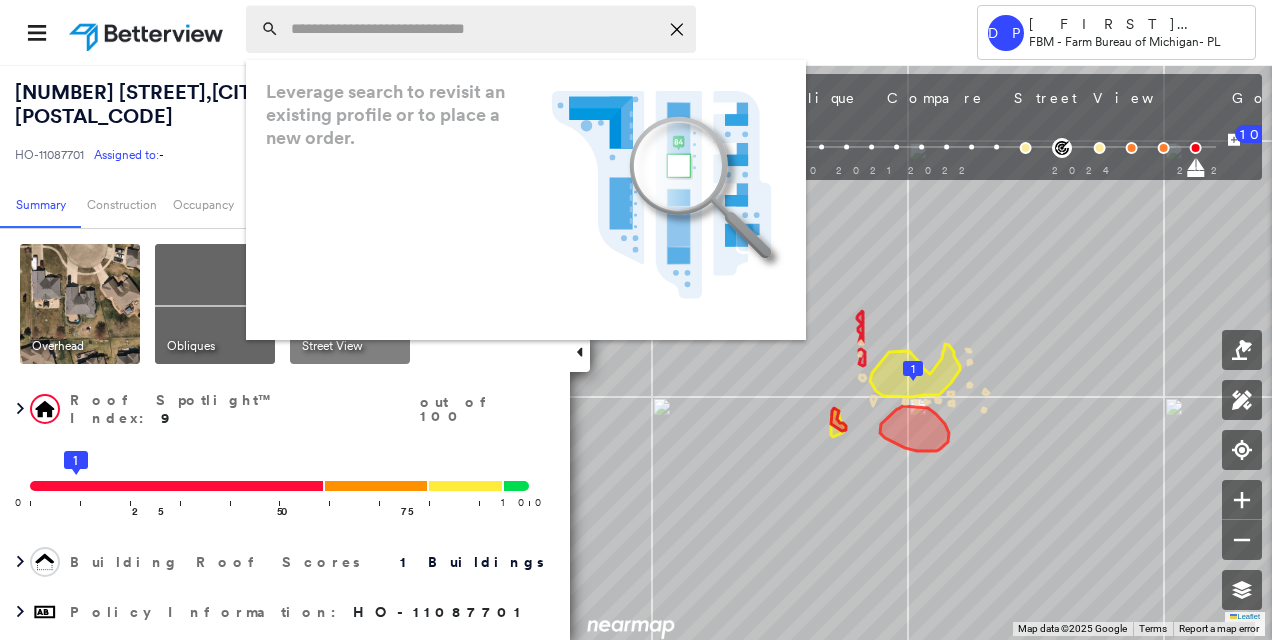 paste on "**********" 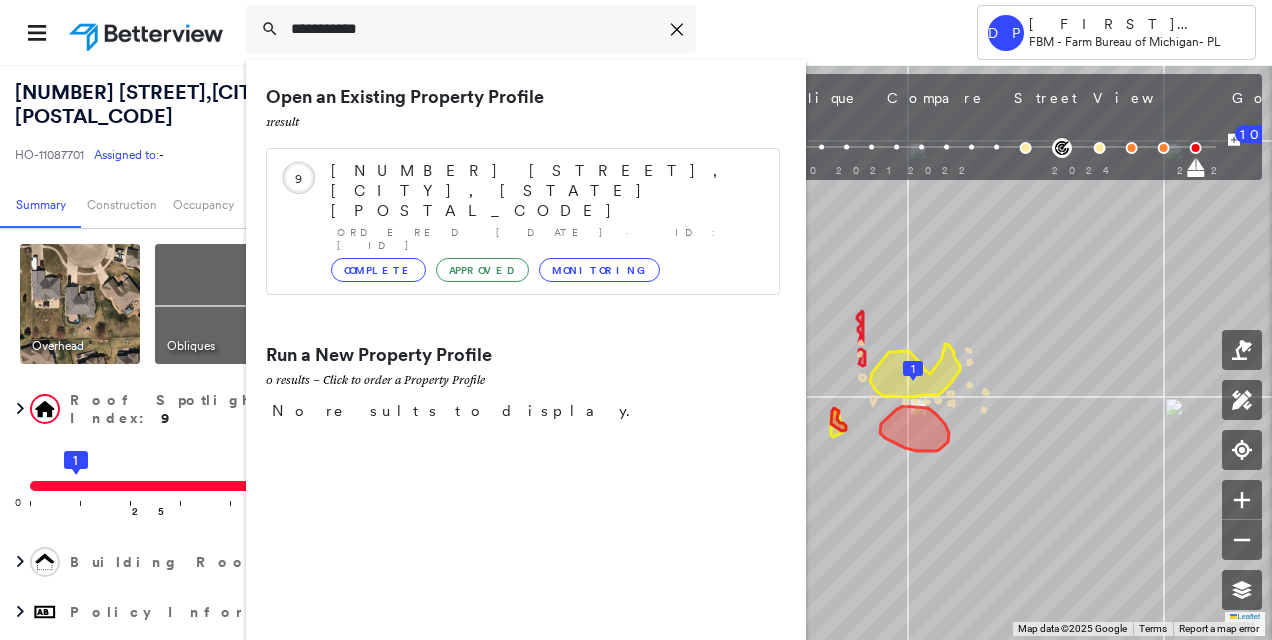 type on "**********" 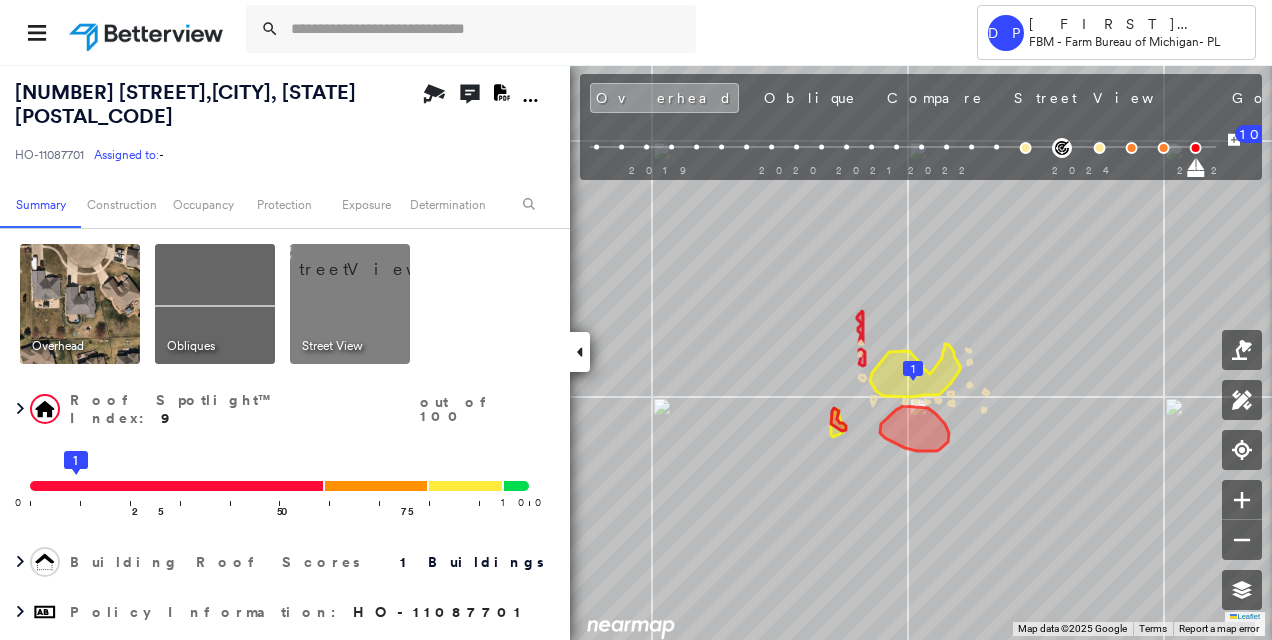 paste on "**********" 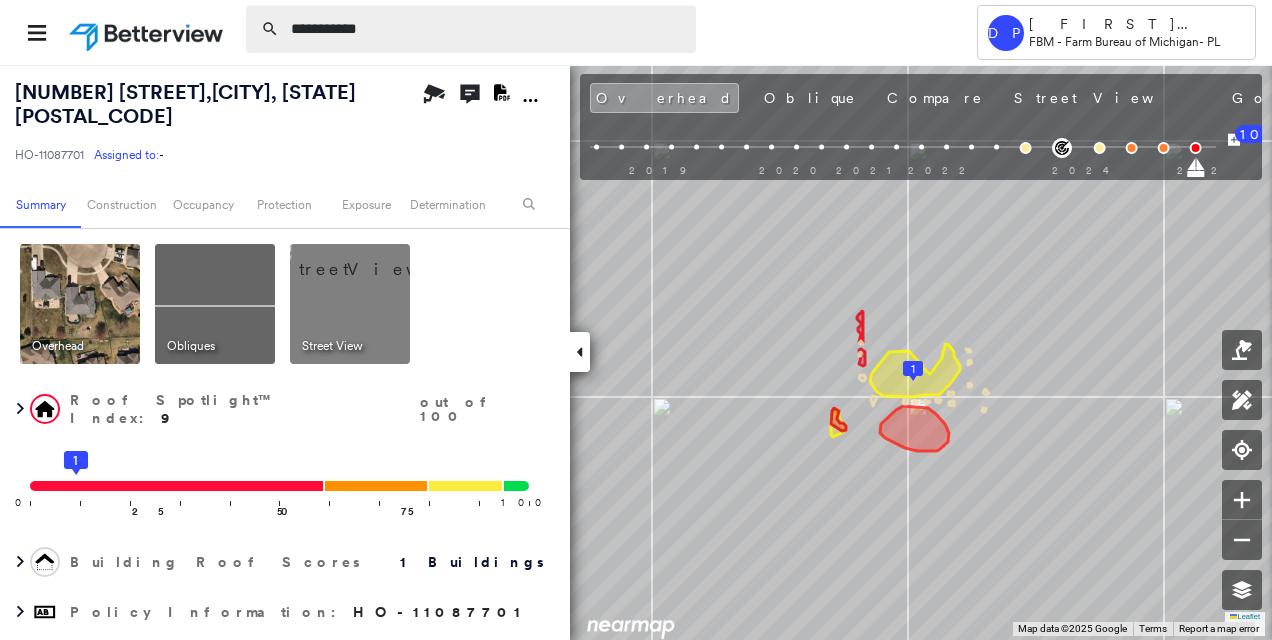 type on "**********" 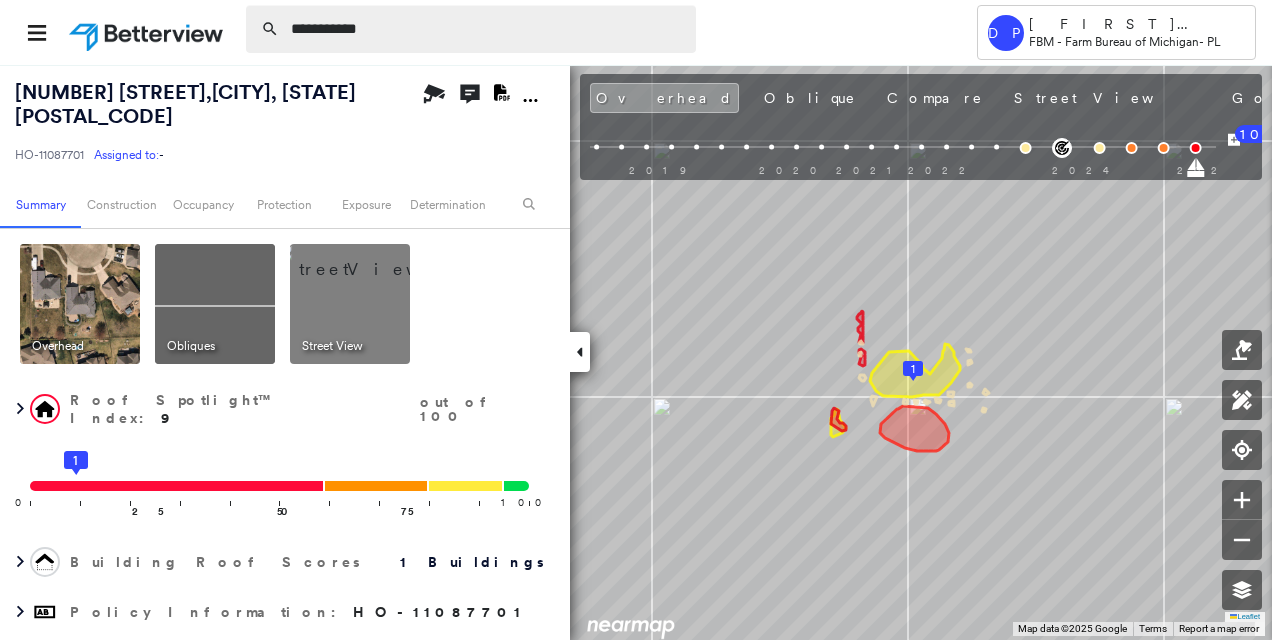 click 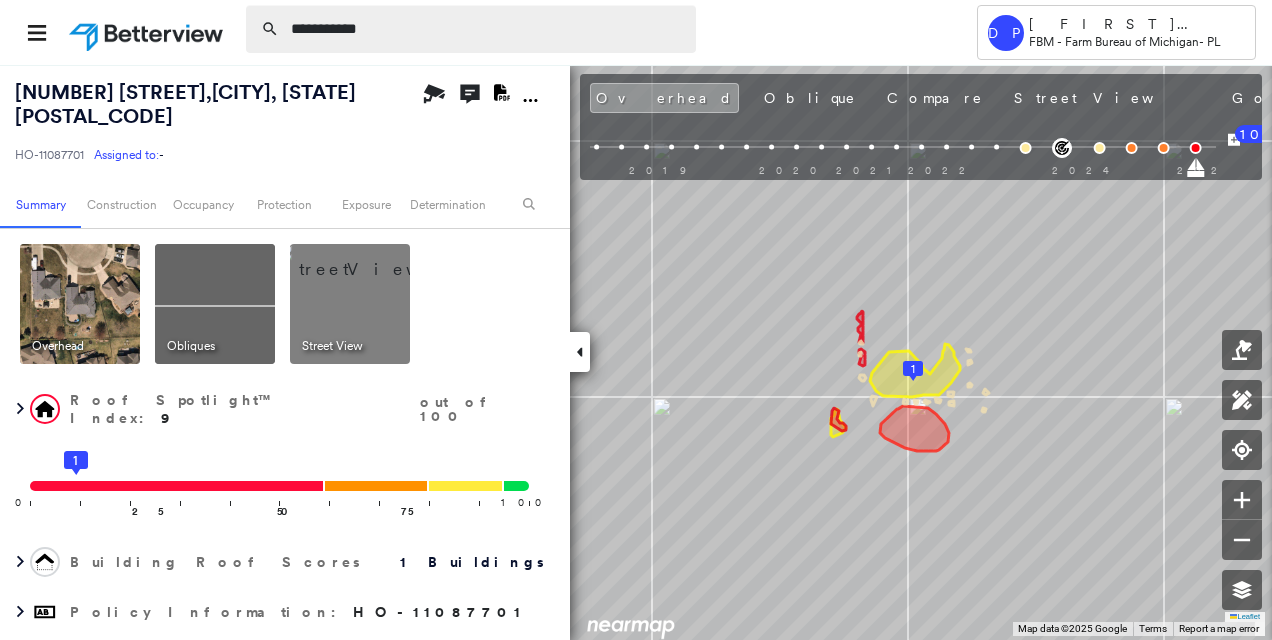 click on "**********" at bounding box center (487, 29) 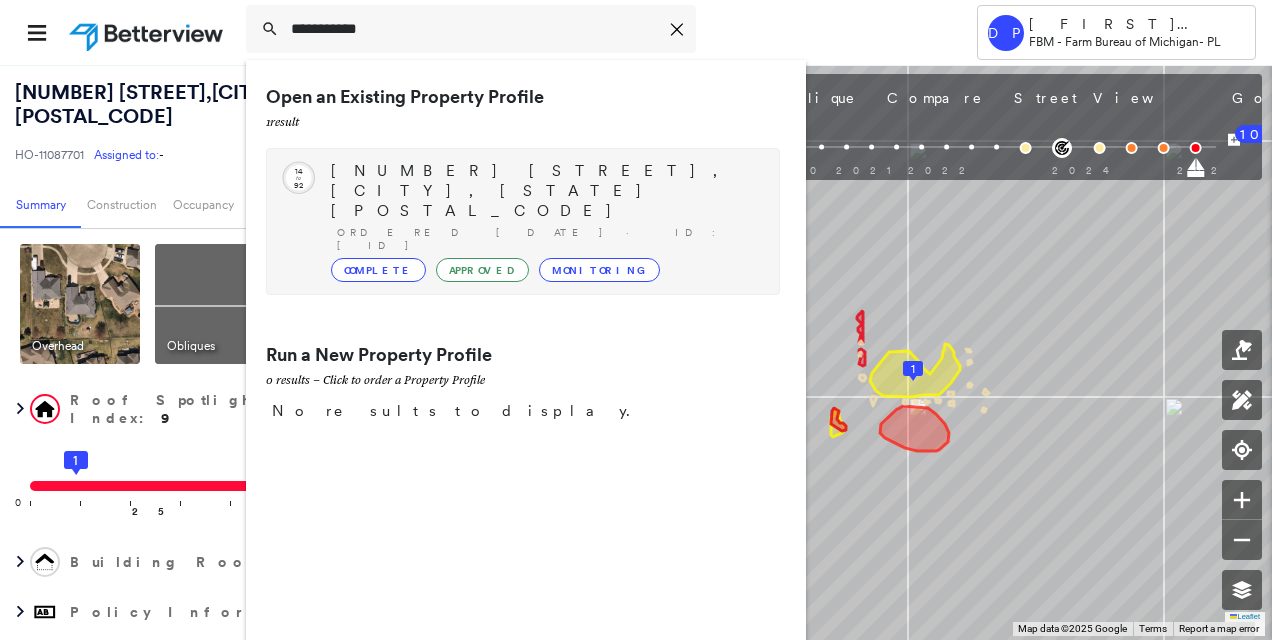 click on "Ordered [DATE] · ID: [ID]" at bounding box center [548, 239] 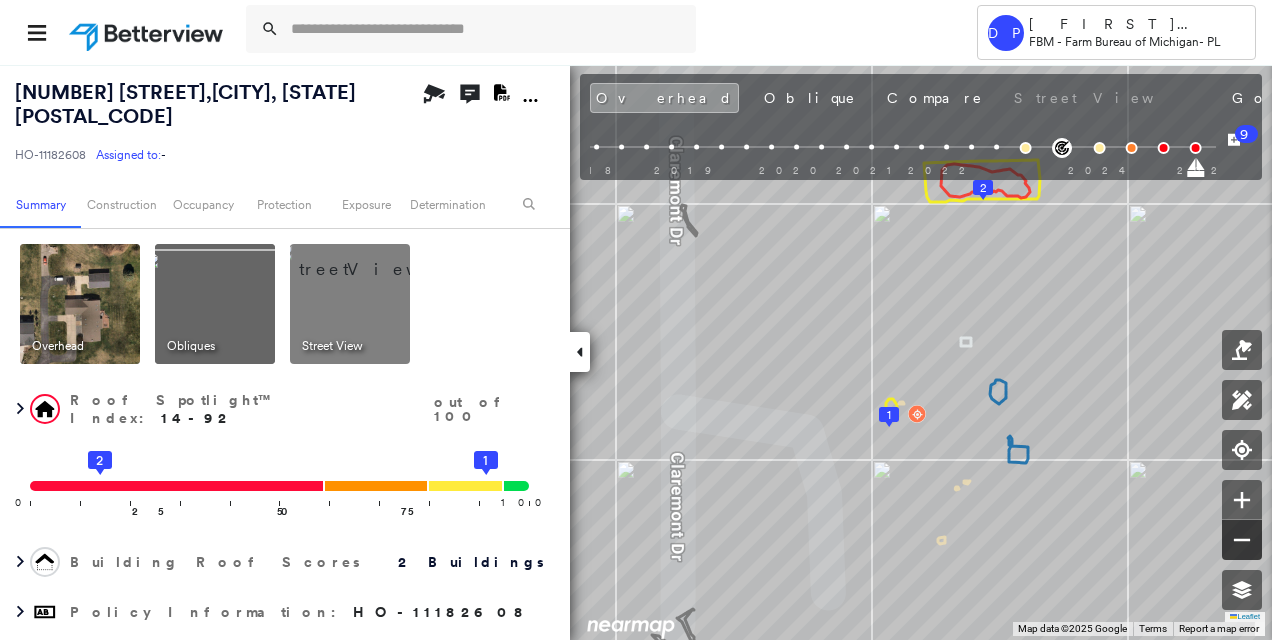 click 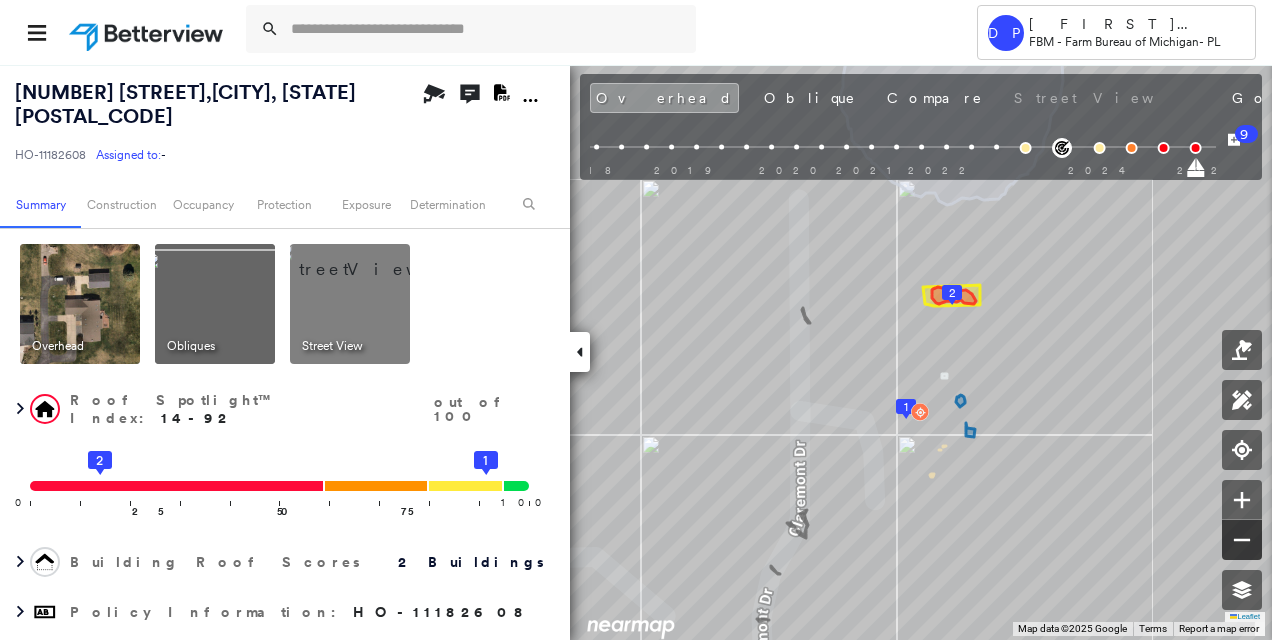 click 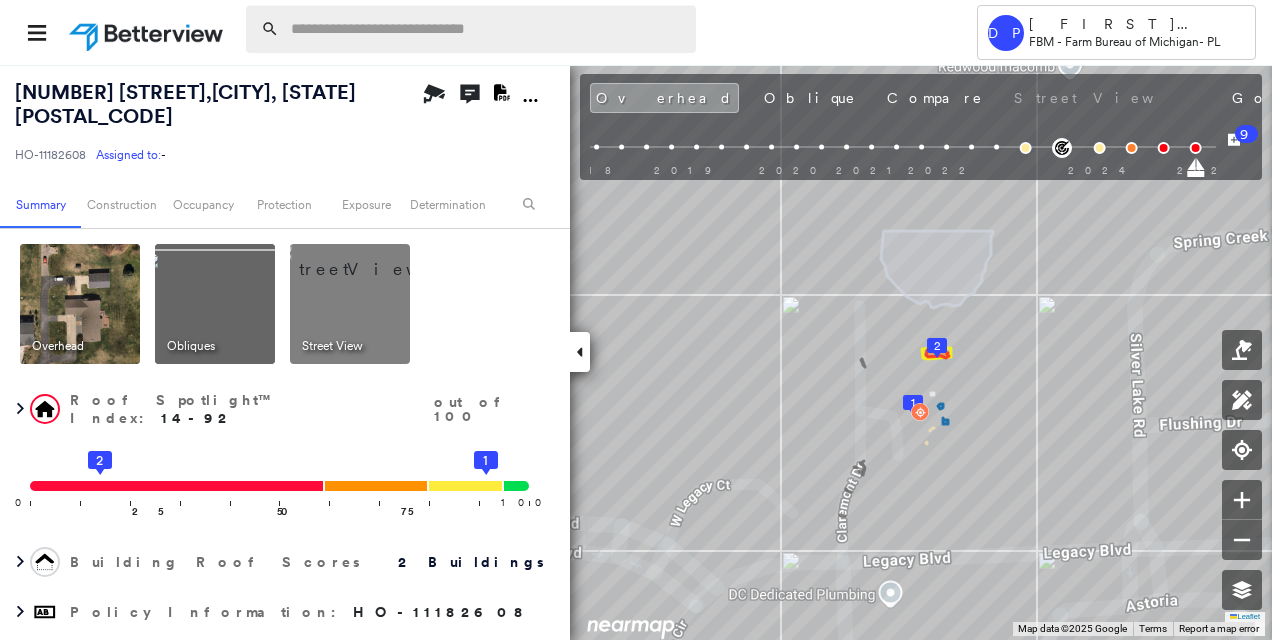 click at bounding box center (487, 29) 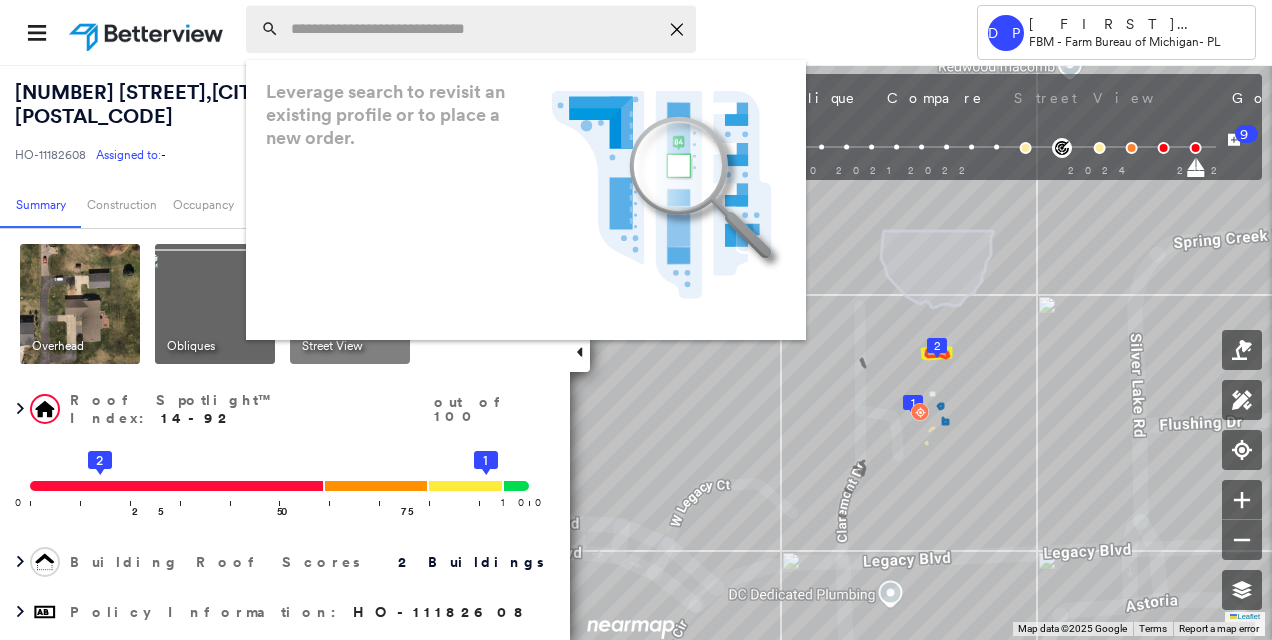 click at bounding box center (474, 29) 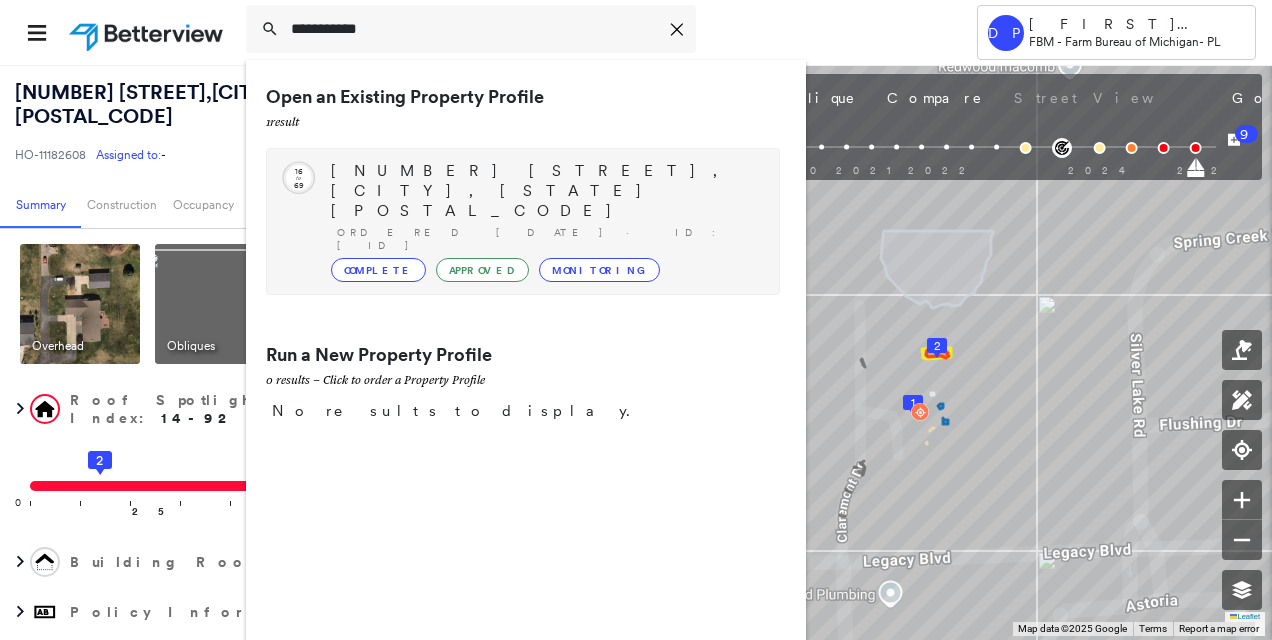 type on "**********" 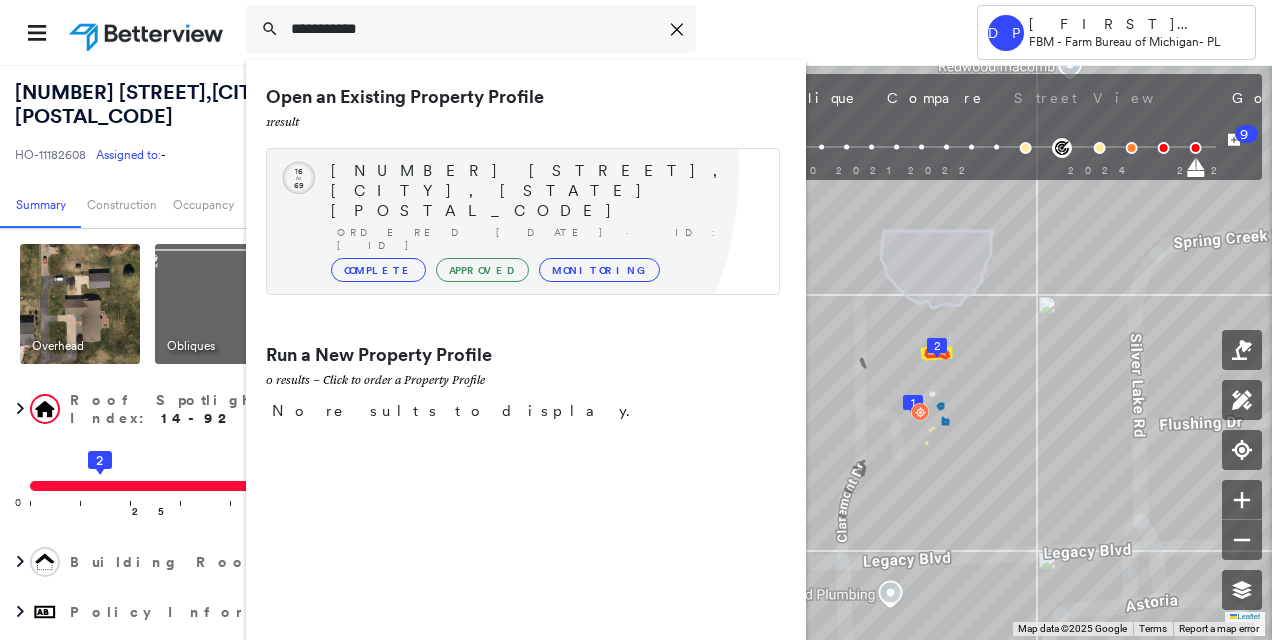 click on "[NUMBER] [STREET], [CITY], [STATE] [POSTAL_CODE]" at bounding box center [545, 191] 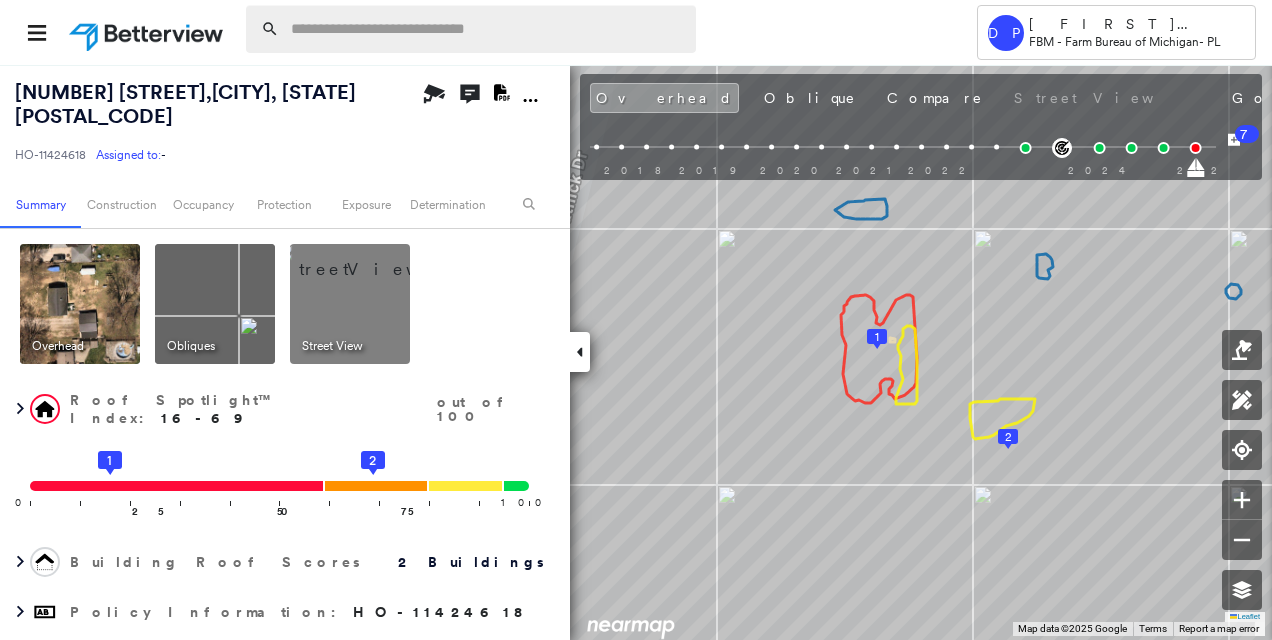 click at bounding box center [487, 29] 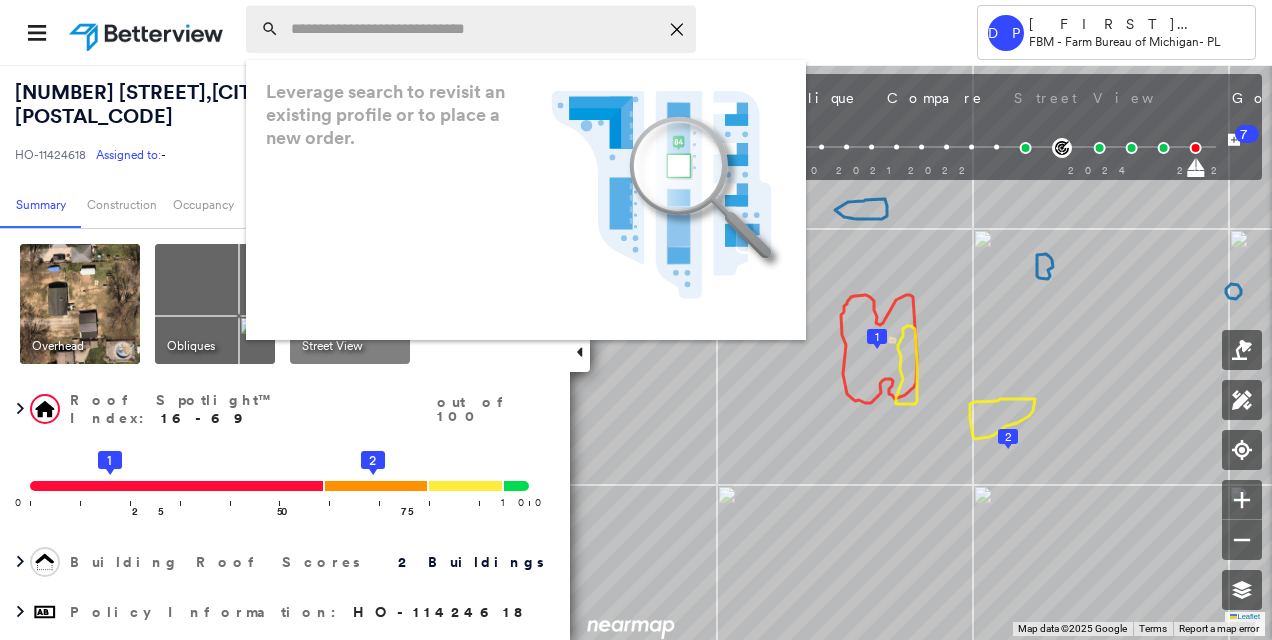 paste on "**********" 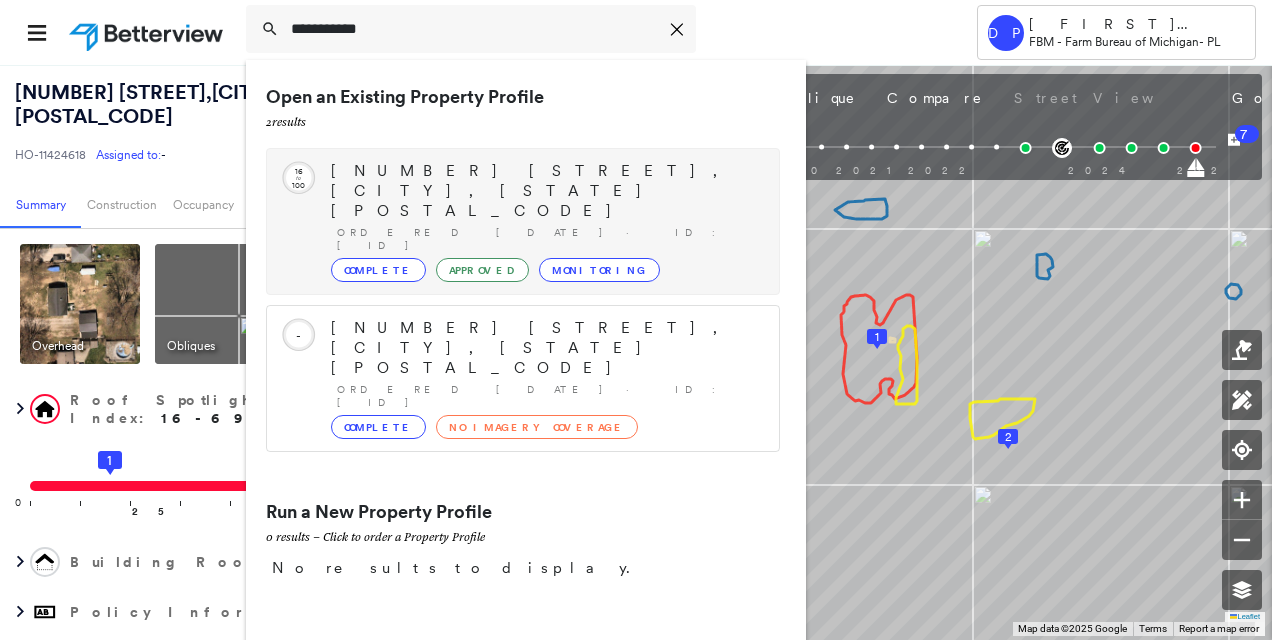 type on "**********" 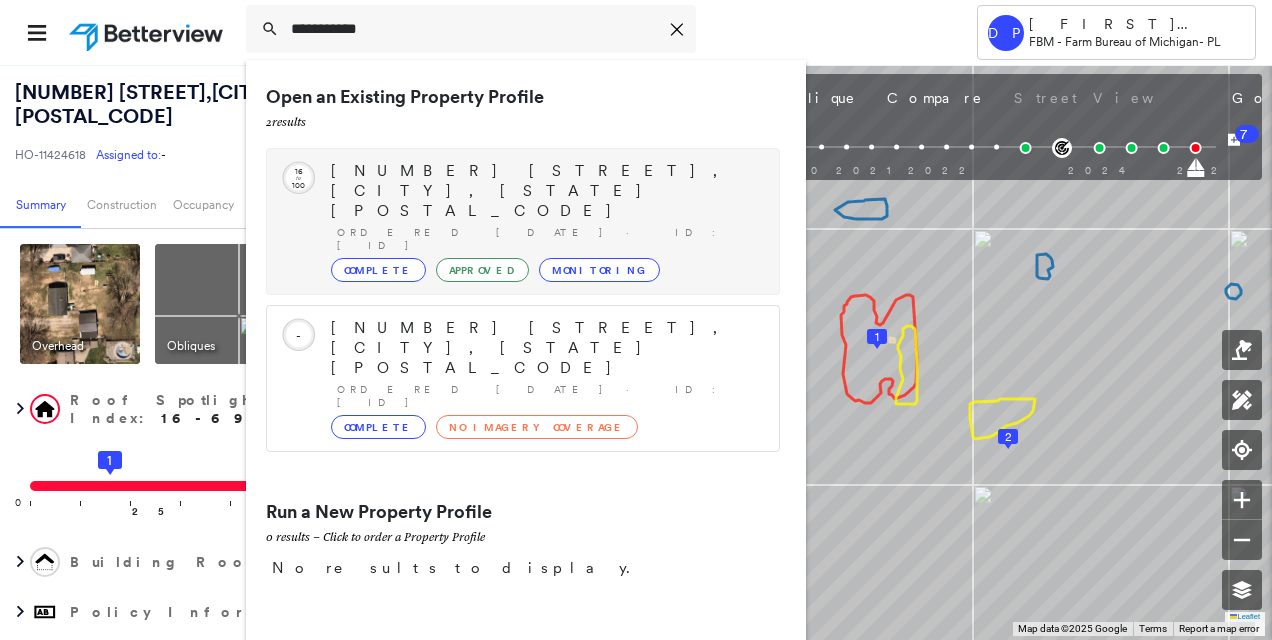 click on "[NUMBER] [STREET], [CITY], [STATE] [POSTAL_CODE]" at bounding box center [545, 191] 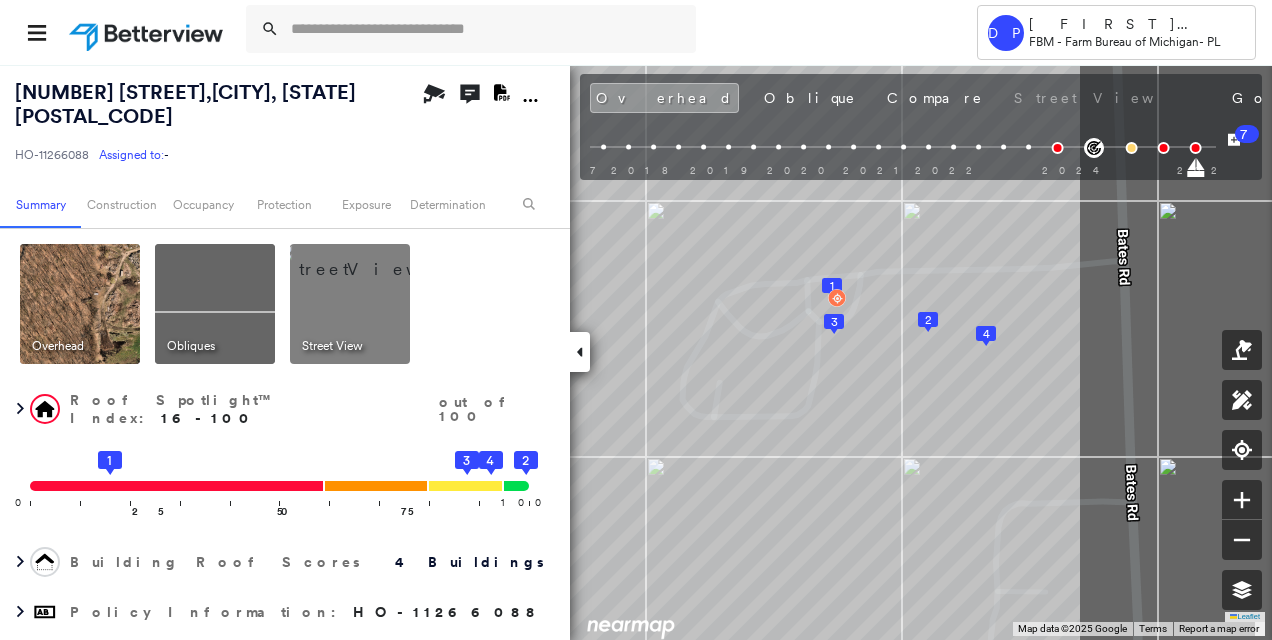 click on "[NUMBER] [STREET] ,  [CITY], [STATE] [ID] Assigned to:  - Assigned to:  - [ID] Assigned to:  - Open Comments Download PDF Report Summary Construction Occupancy Protection Exposure Determination Overhead Obliques Street View Roof Spotlight™ Index :  16-100 out of 100 0 100 25 1 50 75 4 3 2 Building Roof Scores 4 Buildings Policy Information :  [ID] Flags :  7 (4 cleared, 3 uncleared) Construction Roof Spotlights :  Missing Shingles, Staining, Vent Property Features :  Boat, Water Hazard, Yard Debris, Disintegrated Pavement, Nonwooden Construction Material and 4 more Roof Size & Shape :  4 buildings  Occupancy Place Detail Protection Exposure FEMA Risk Index Additional Perils Determination Flags :  7 (4 cleared, 3 uncleared) Uncleared Flags (3) Cleared Flags  (4) DEBR Yard Debris Flagged [DATE] Clear Low Low Priority Flagged [DATE] Clear Increase in Building Size Flagged [DATE] Clear Action Taken New Entry History Quote/New Business Terms & Conditions Added ACV Endorsement Save" at bounding box center [636, 352] 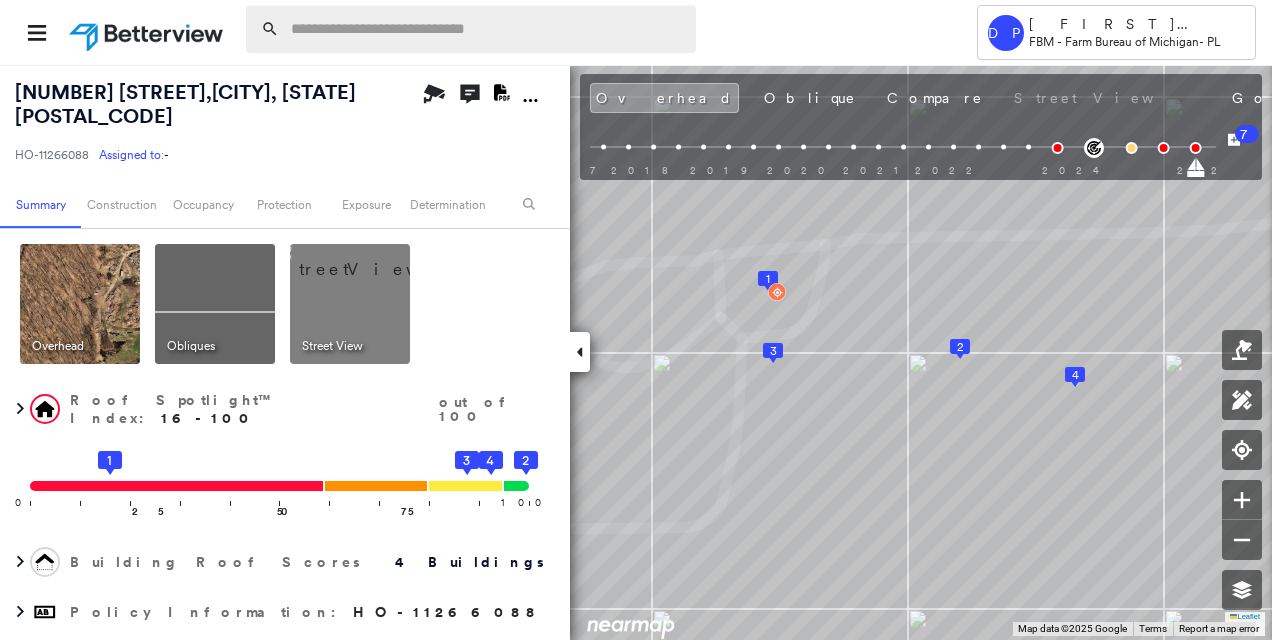 click at bounding box center (487, 29) 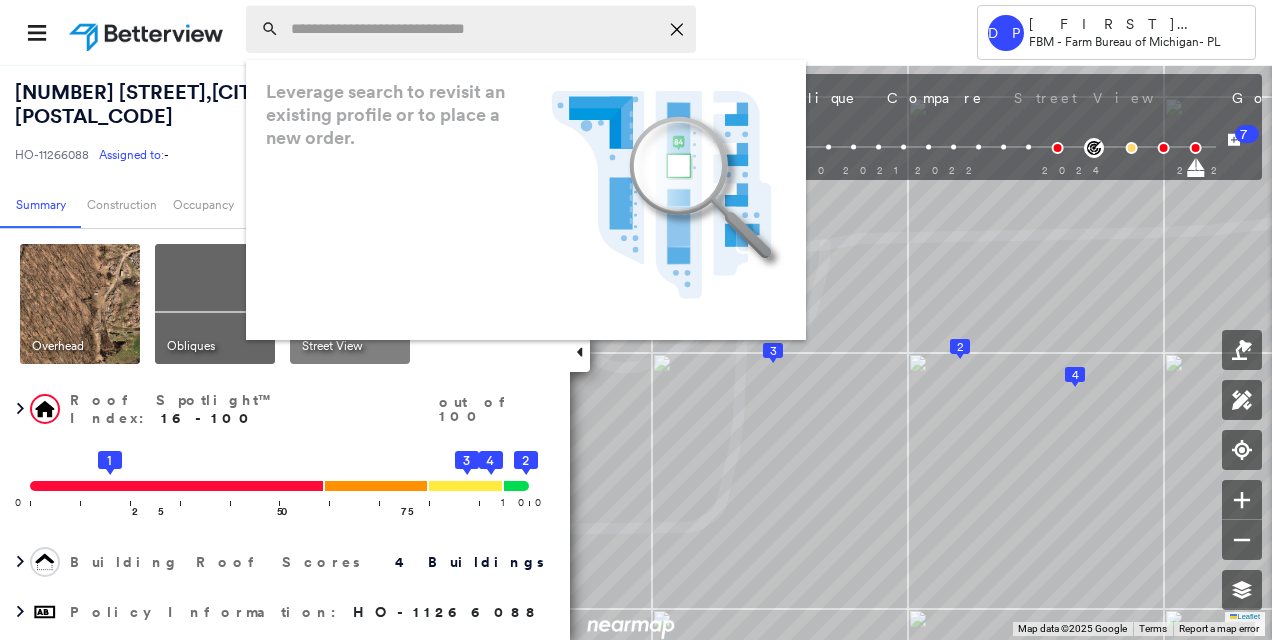 paste on "**********" 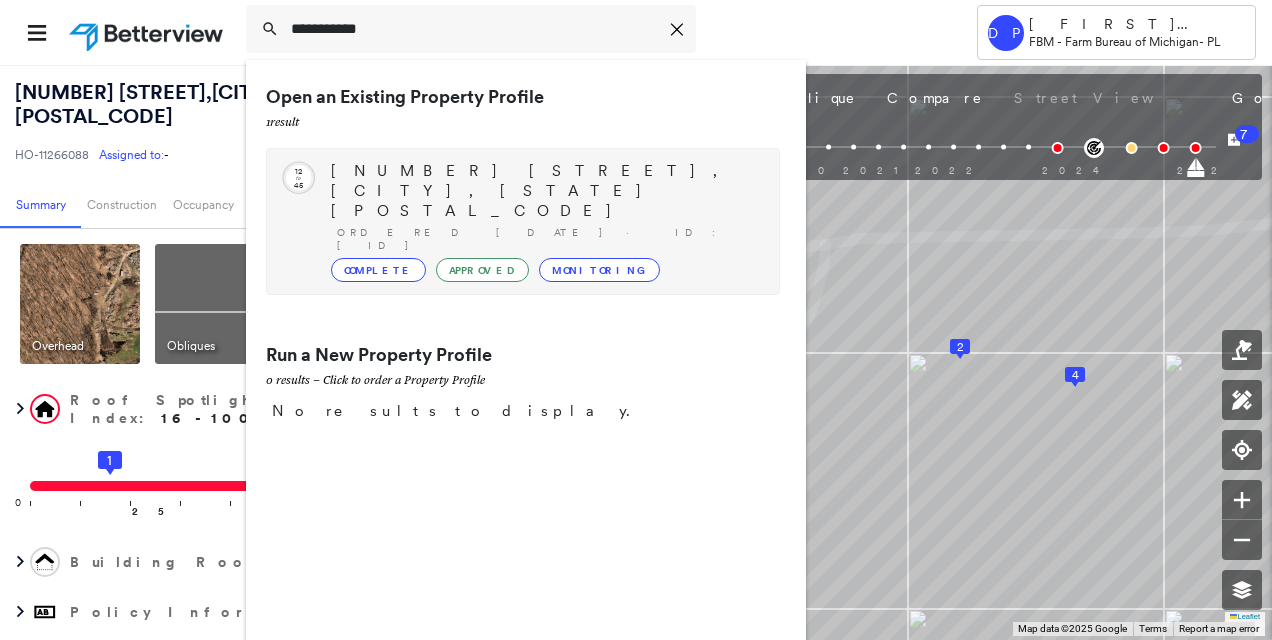 type on "**********" 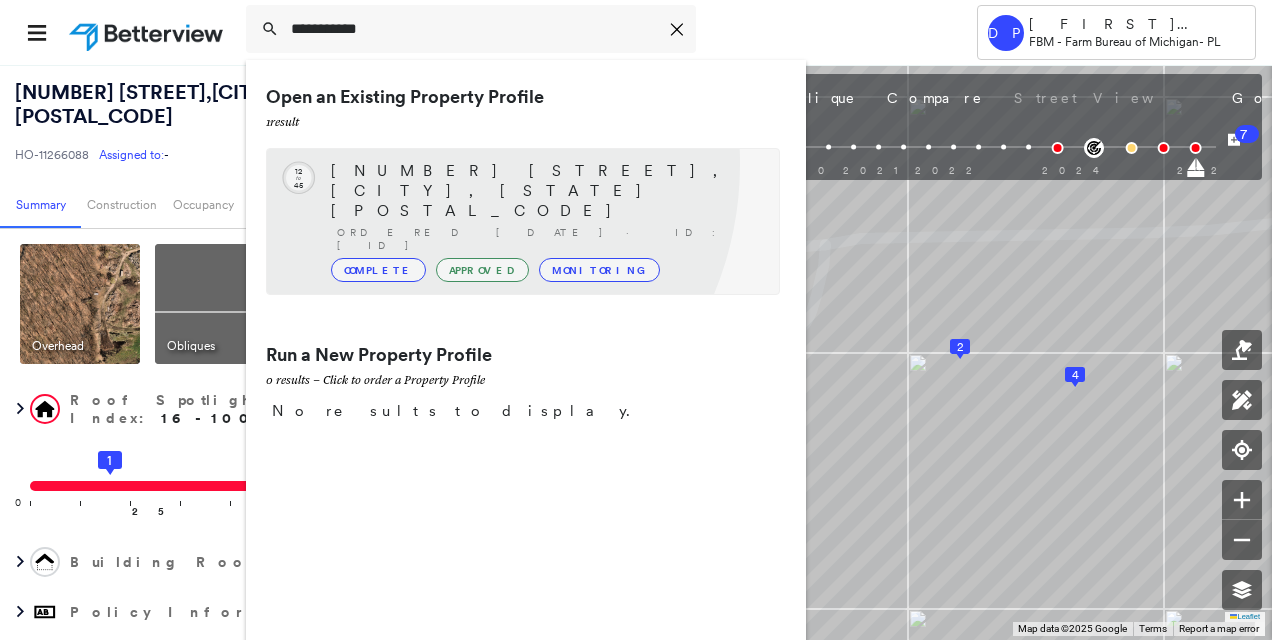 click on "[NUMBER] [STREET], [CITY], [STATE] [POSTAL_CODE]" at bounding box center [545, 191] 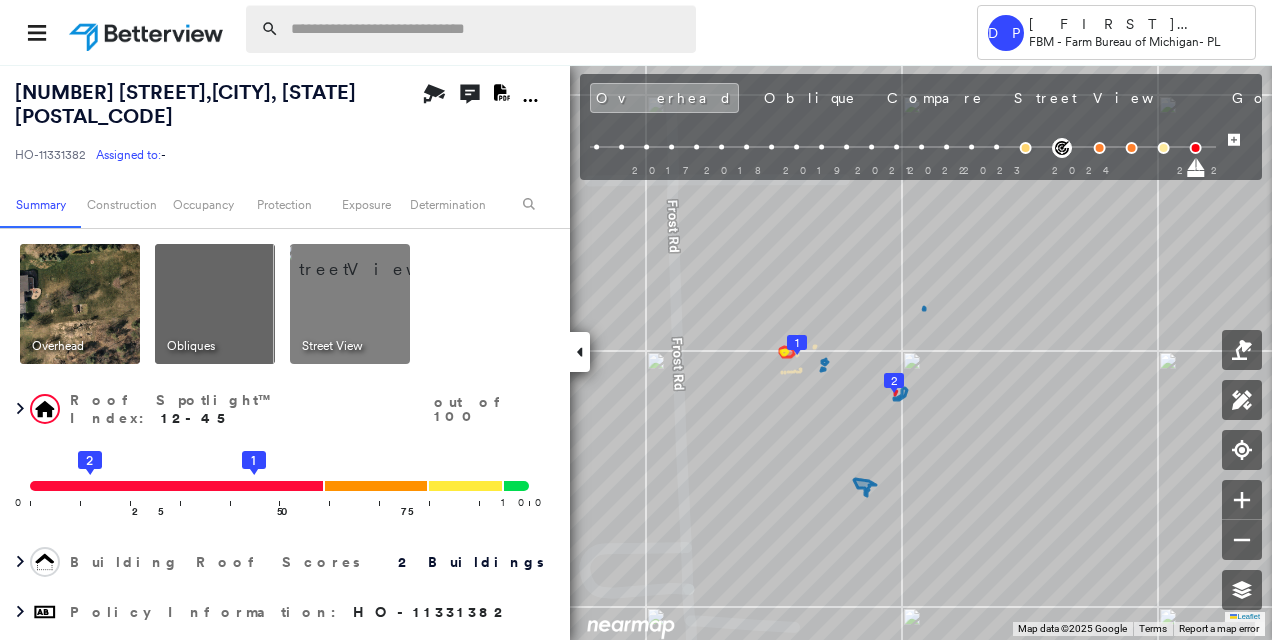 click at bounding box center [487, 29] 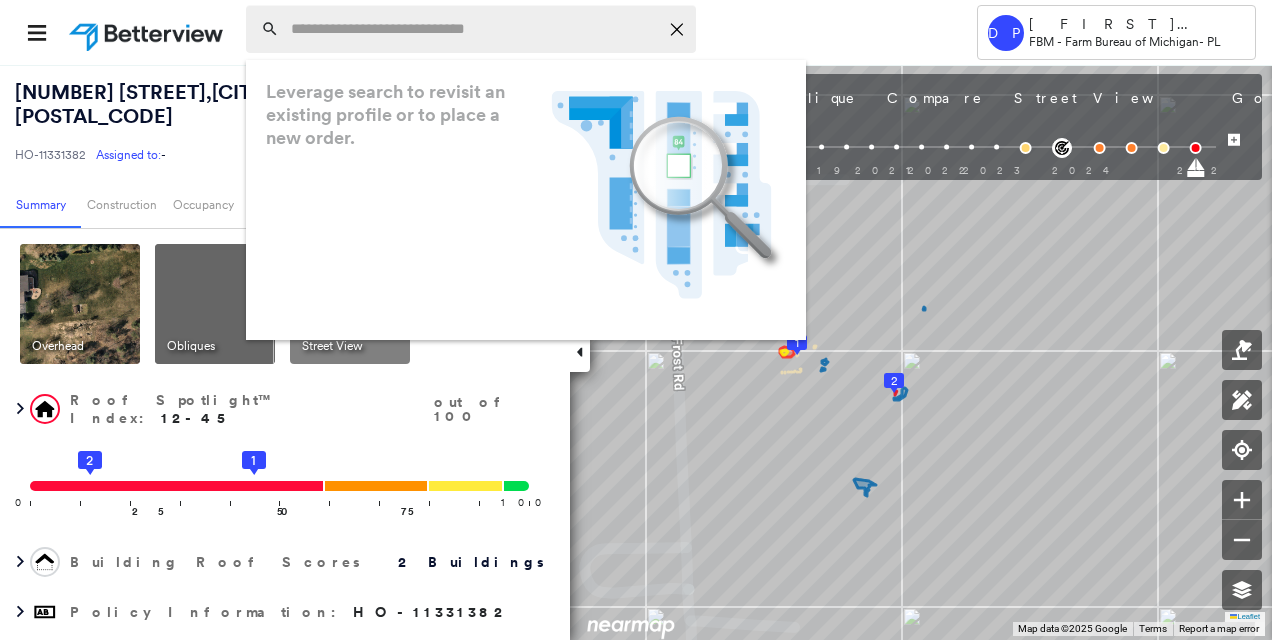 paste on "**********" 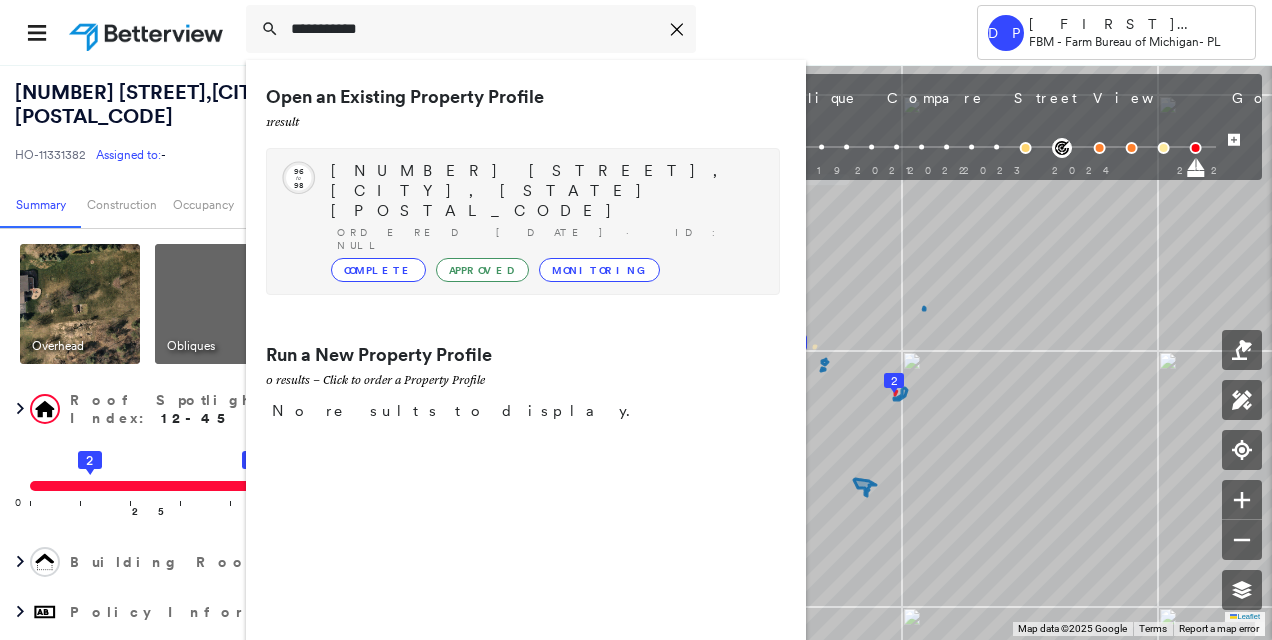 type on "**********" 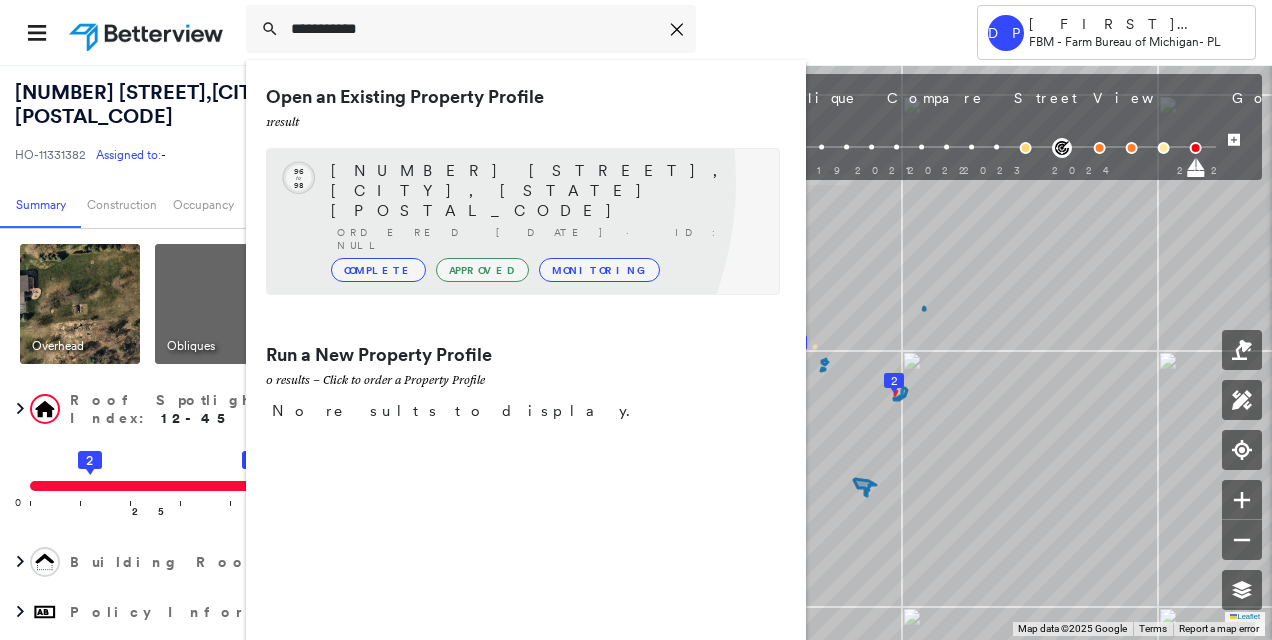 click on "[NUMBER] [STREET], [CITY], [STATE] [POSTAL_CODE] Ordered [DATE] · ID: null Complete Approved Monitoring" at bounding box center [545, 221] 